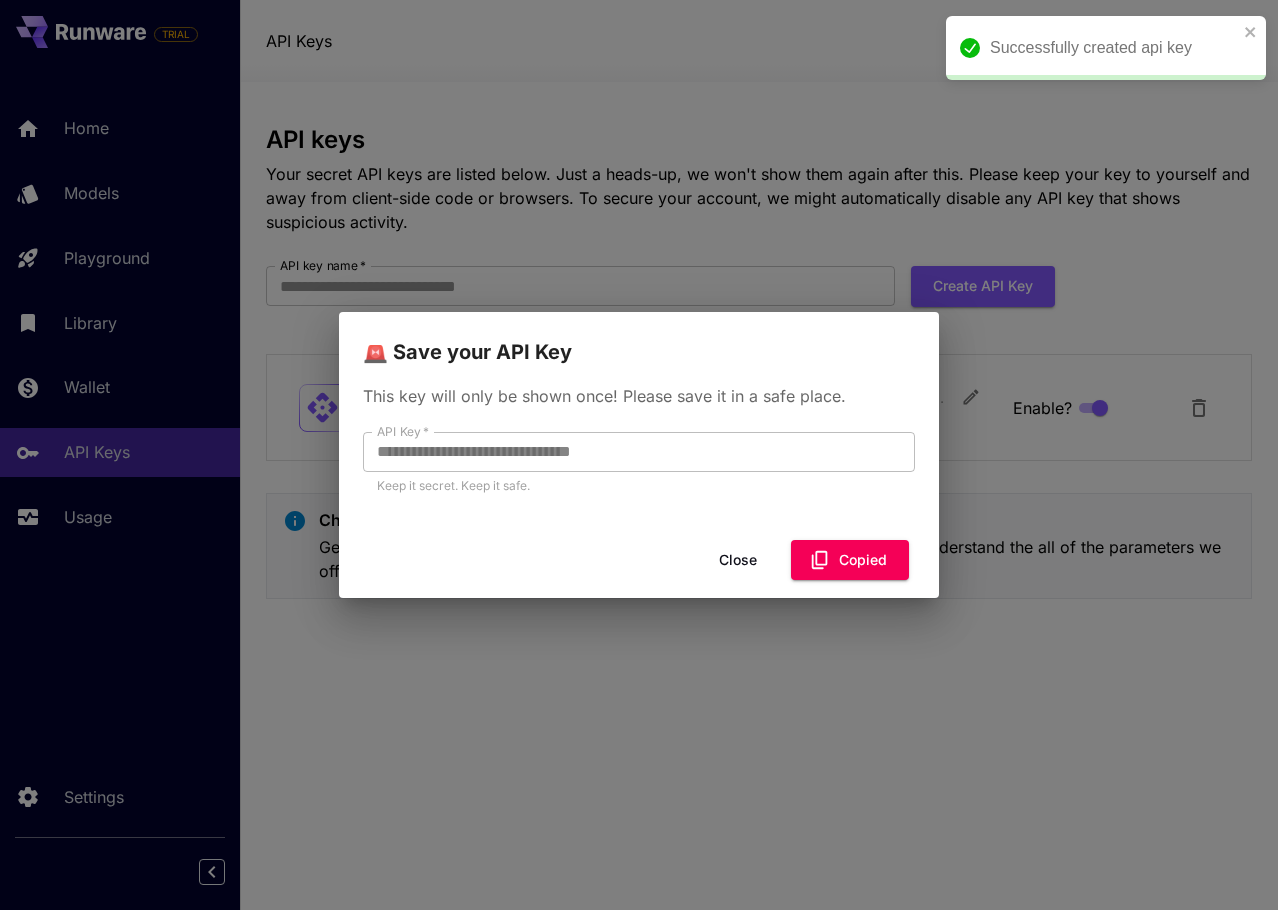 scroll, scrollTop: 0, scrollLeft: 0, axis: both 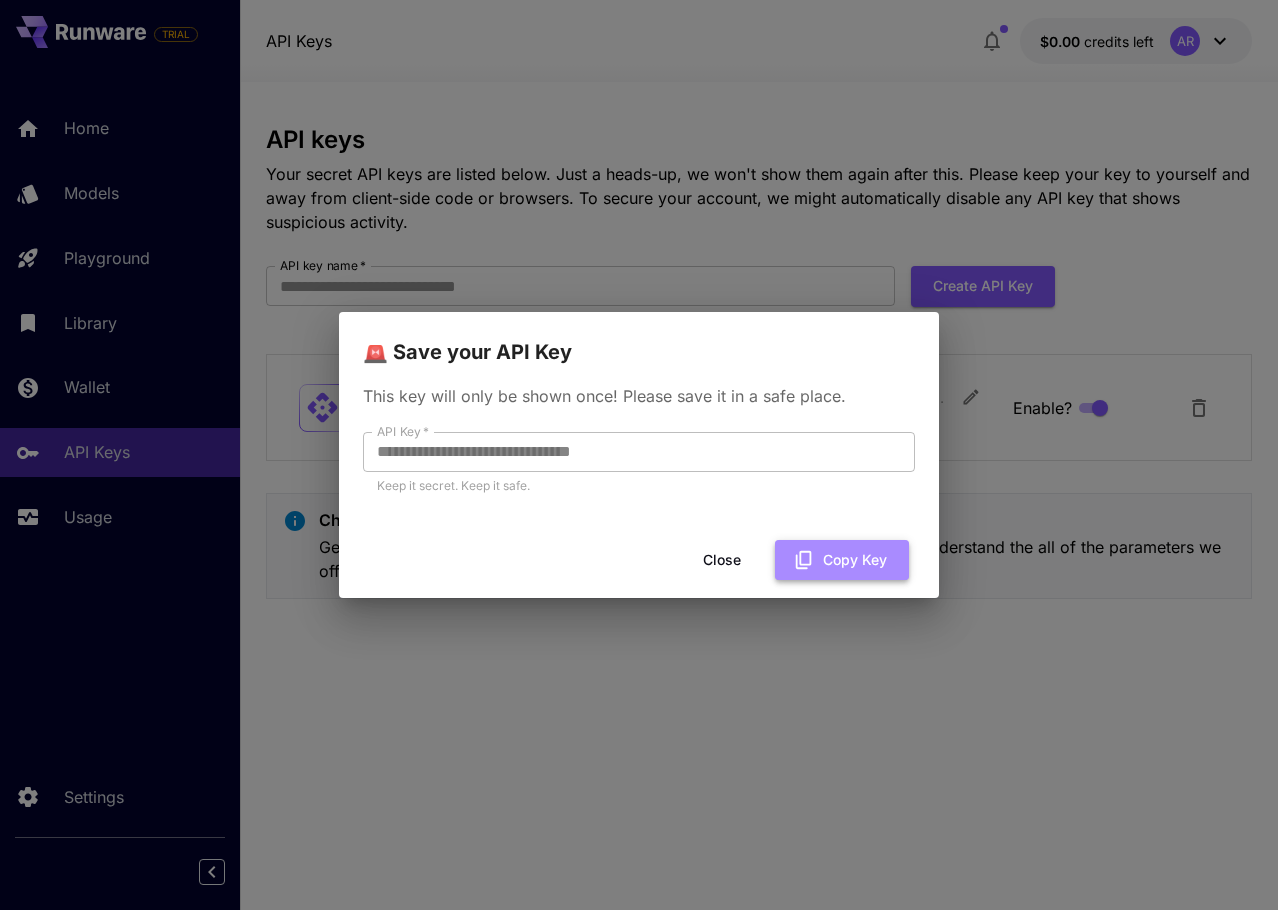 click 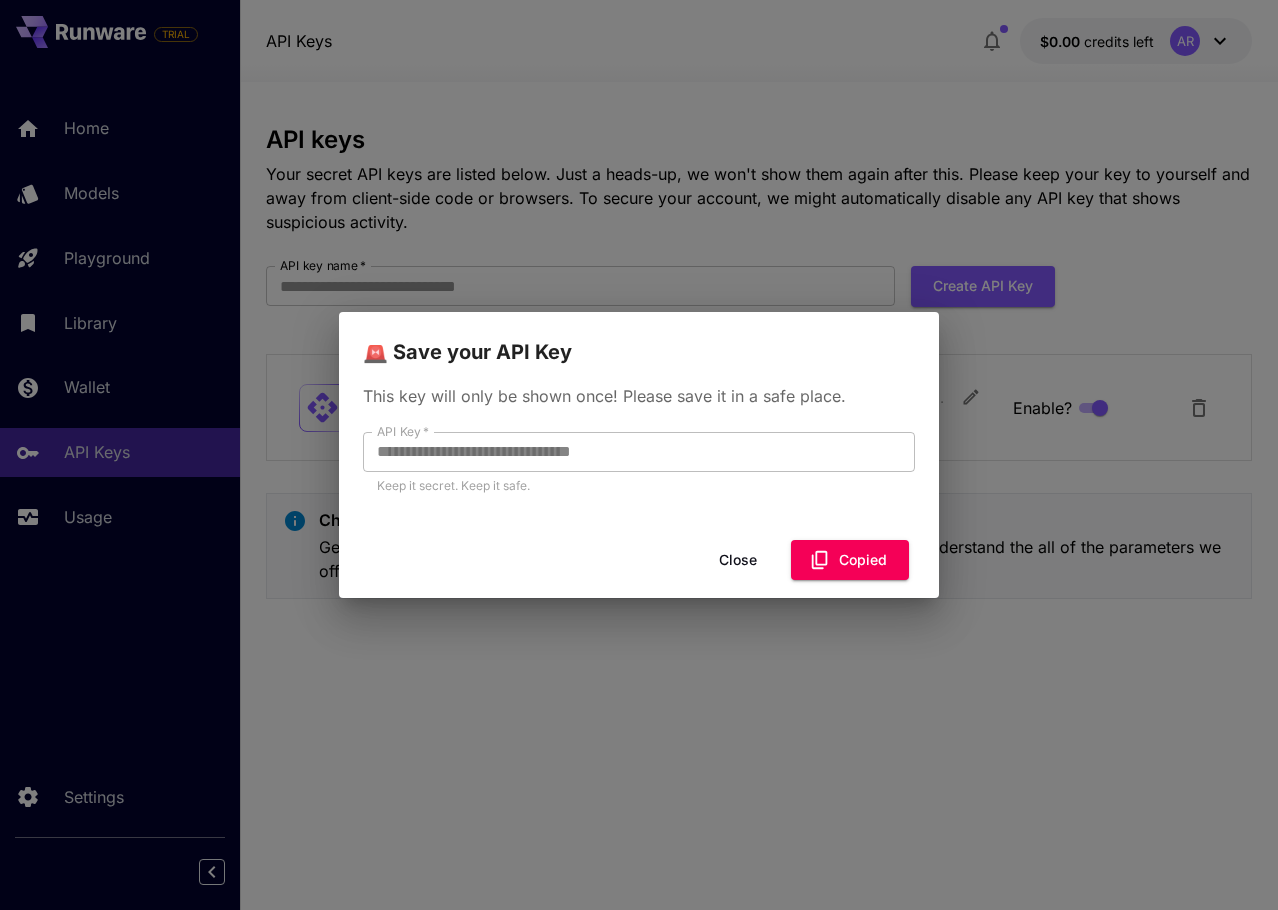 click on "**********" at bounding box center [639, 455] 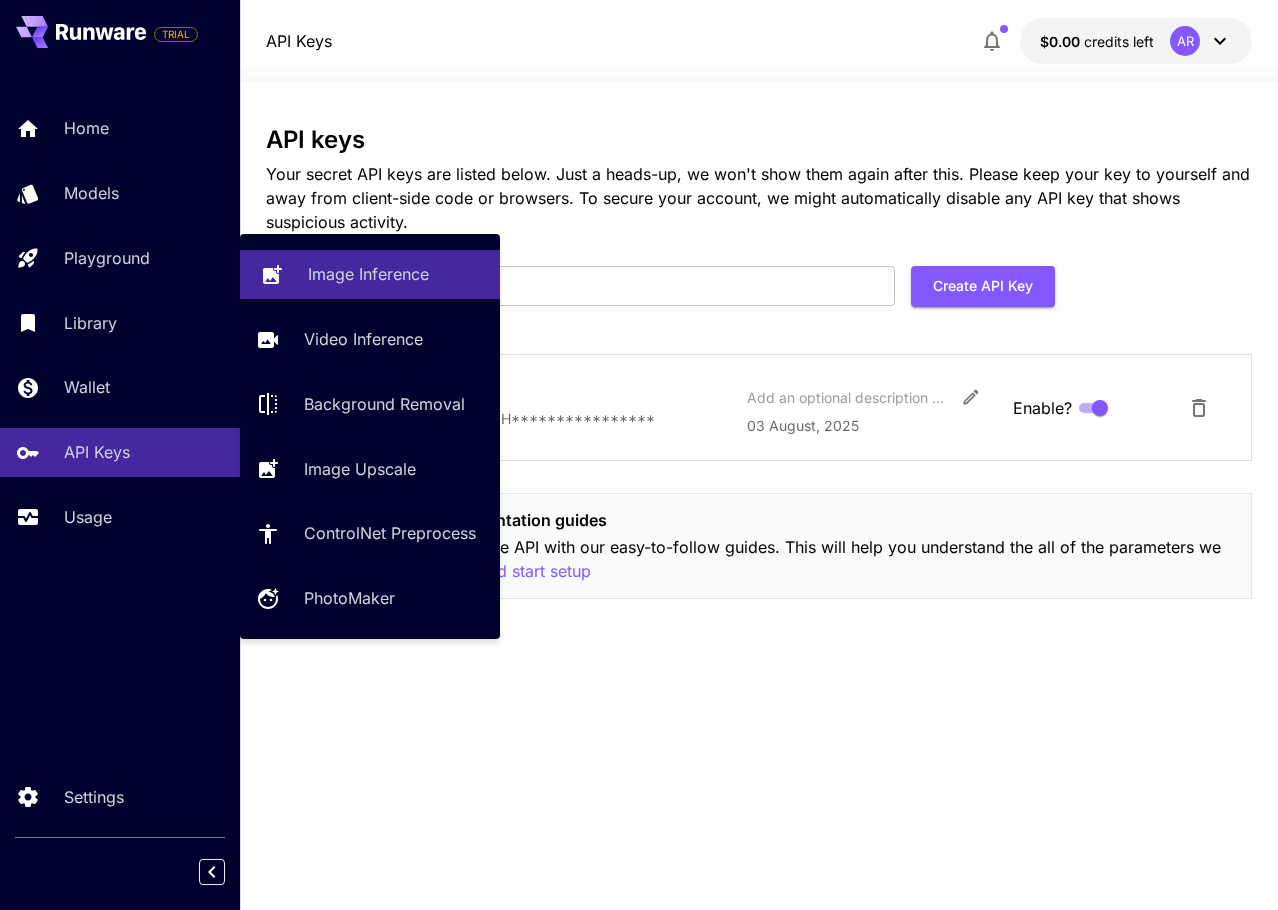 click on "Image Inference" at bounding box center (368, 274) 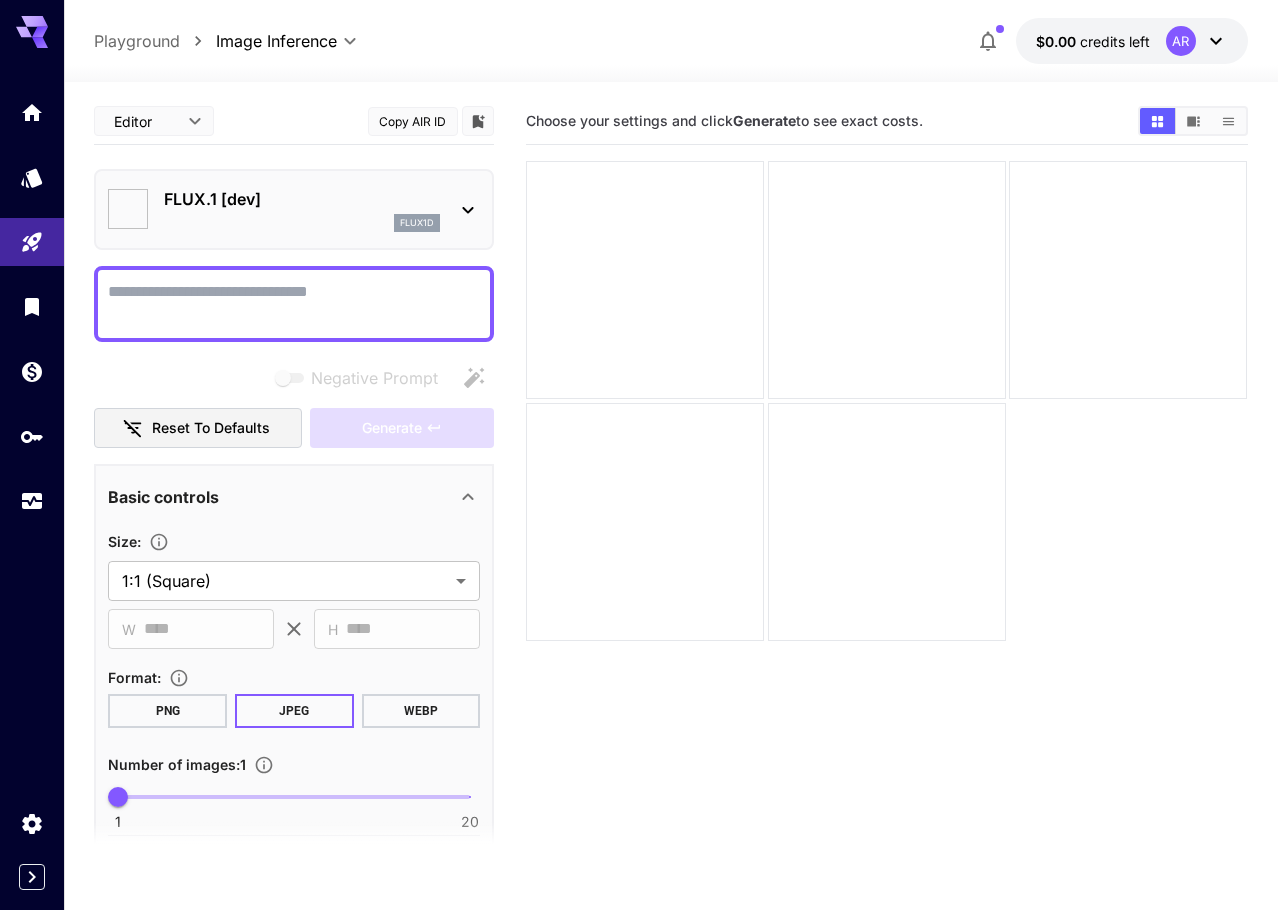 type on "**********" 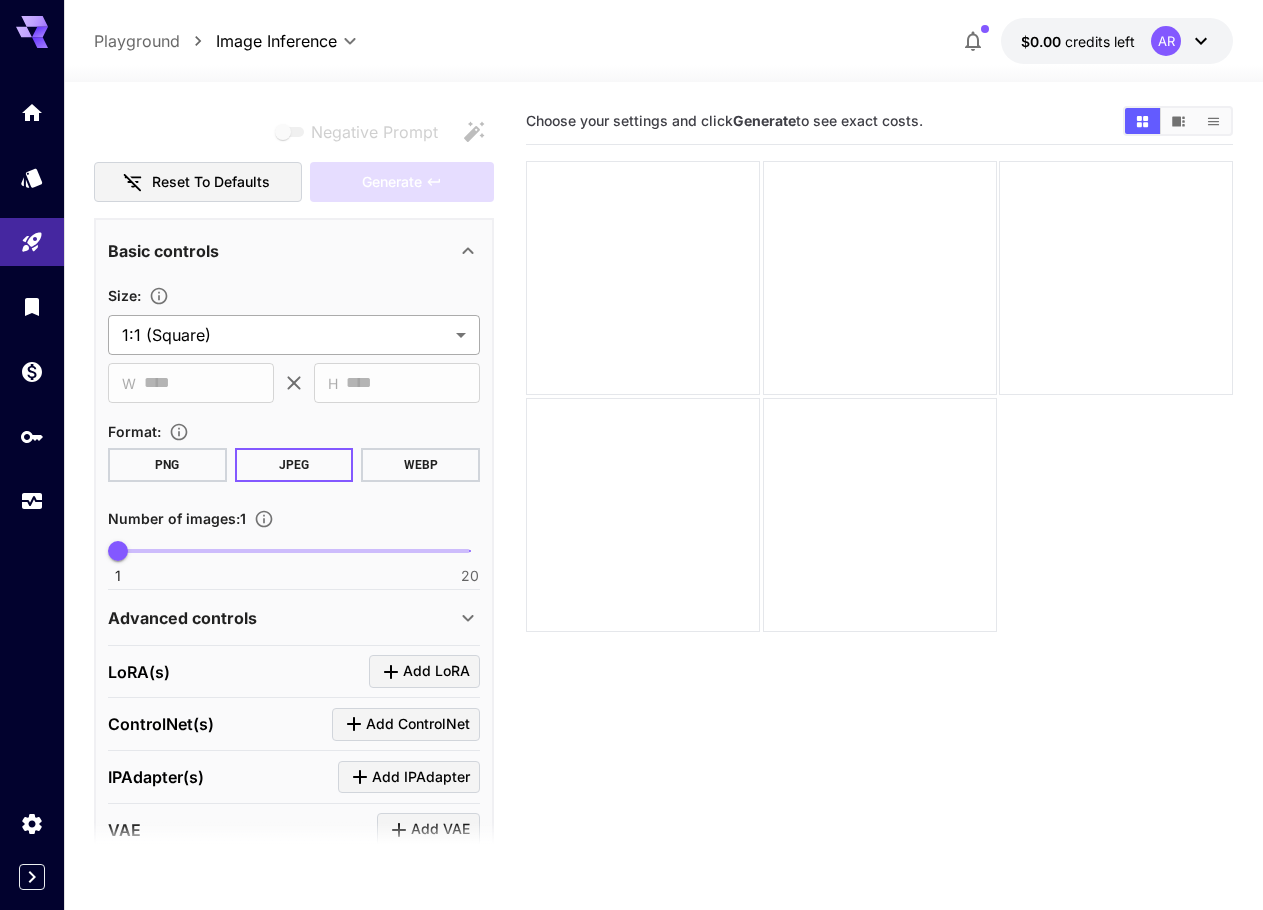 scroll, scrollTop: 0, scrollLeft: 0, axis: both 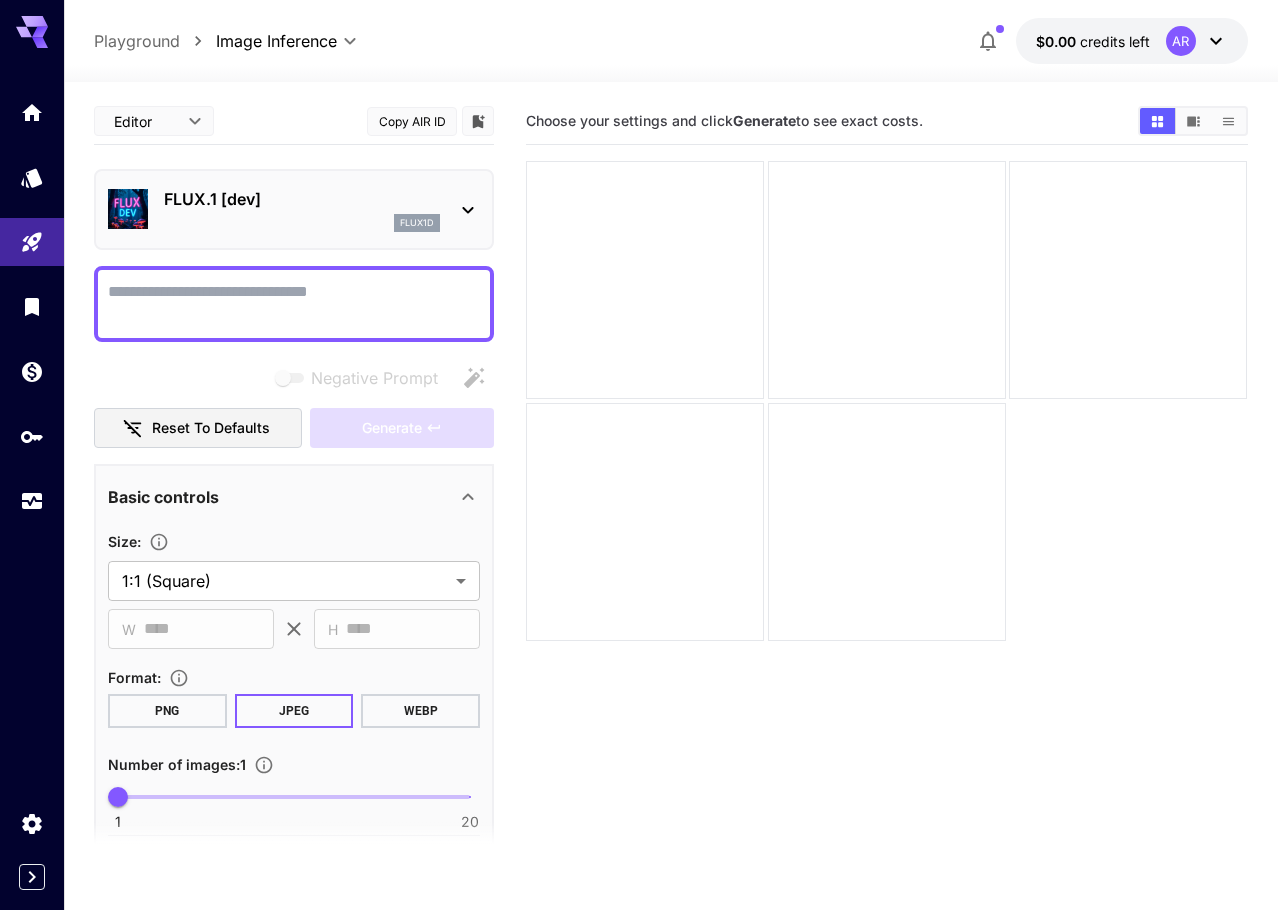 click on "**********" at bounding box center [639, 534] 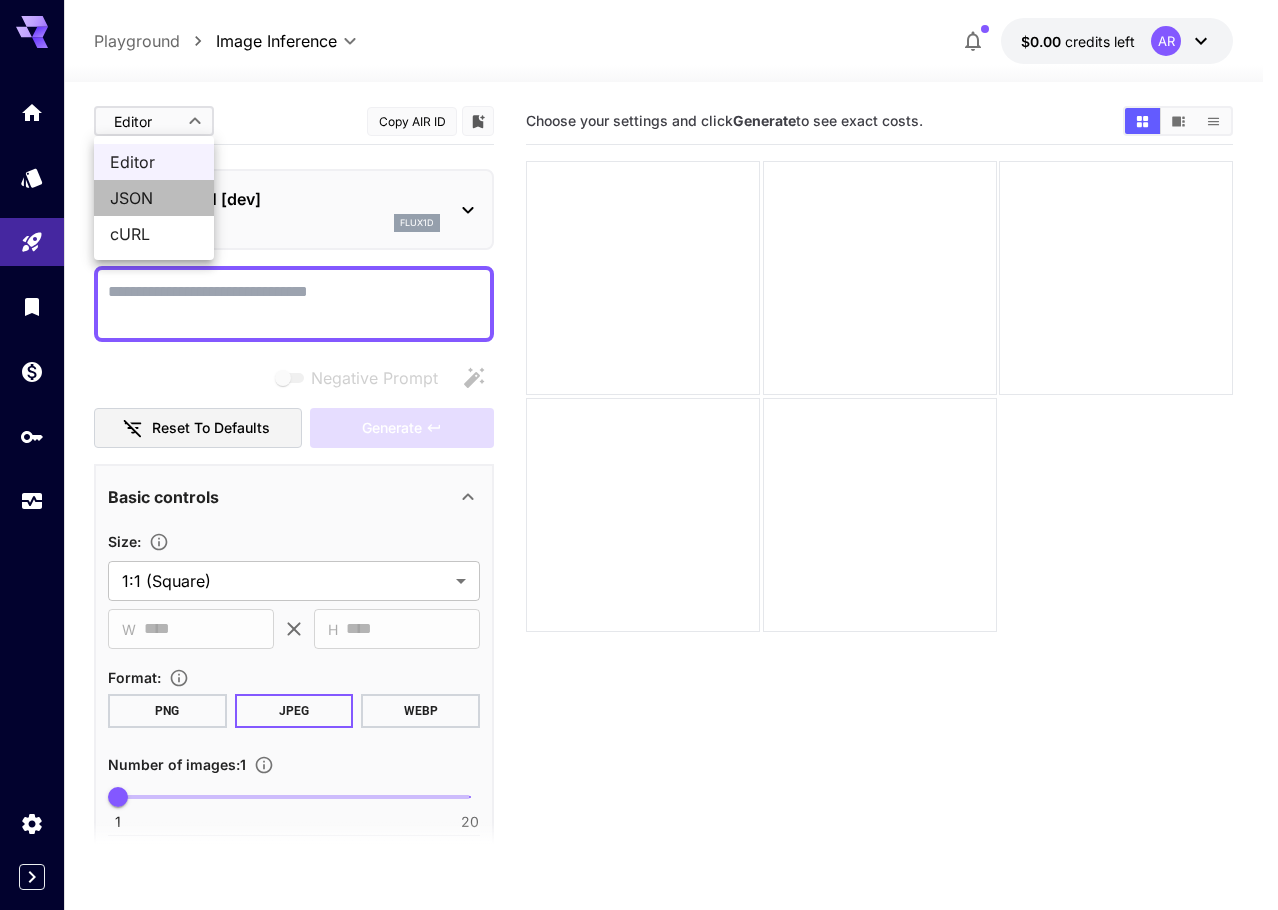 click on "JSON" at bounding box center [154, 198] 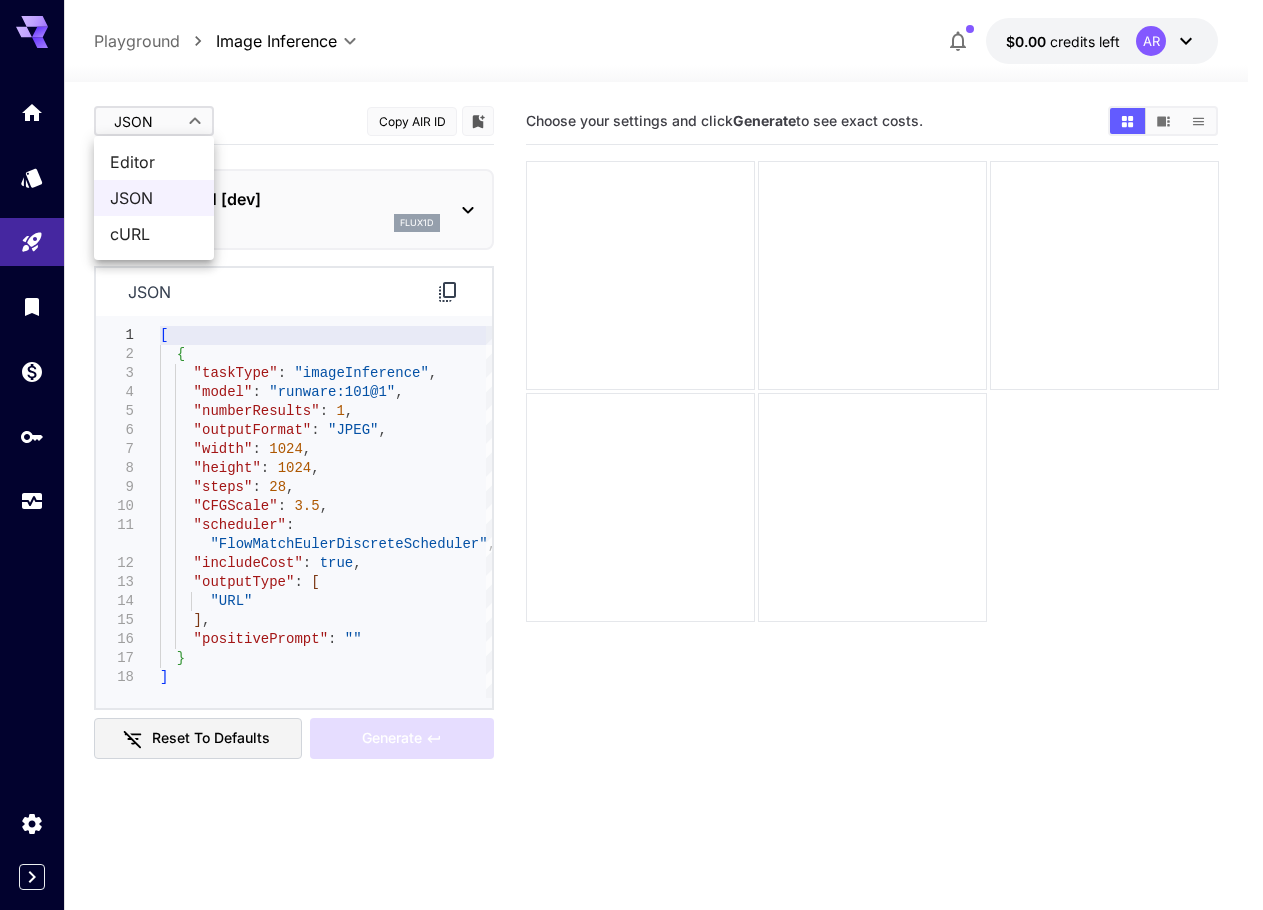 click on "**********" at bounding box center [631, 534] 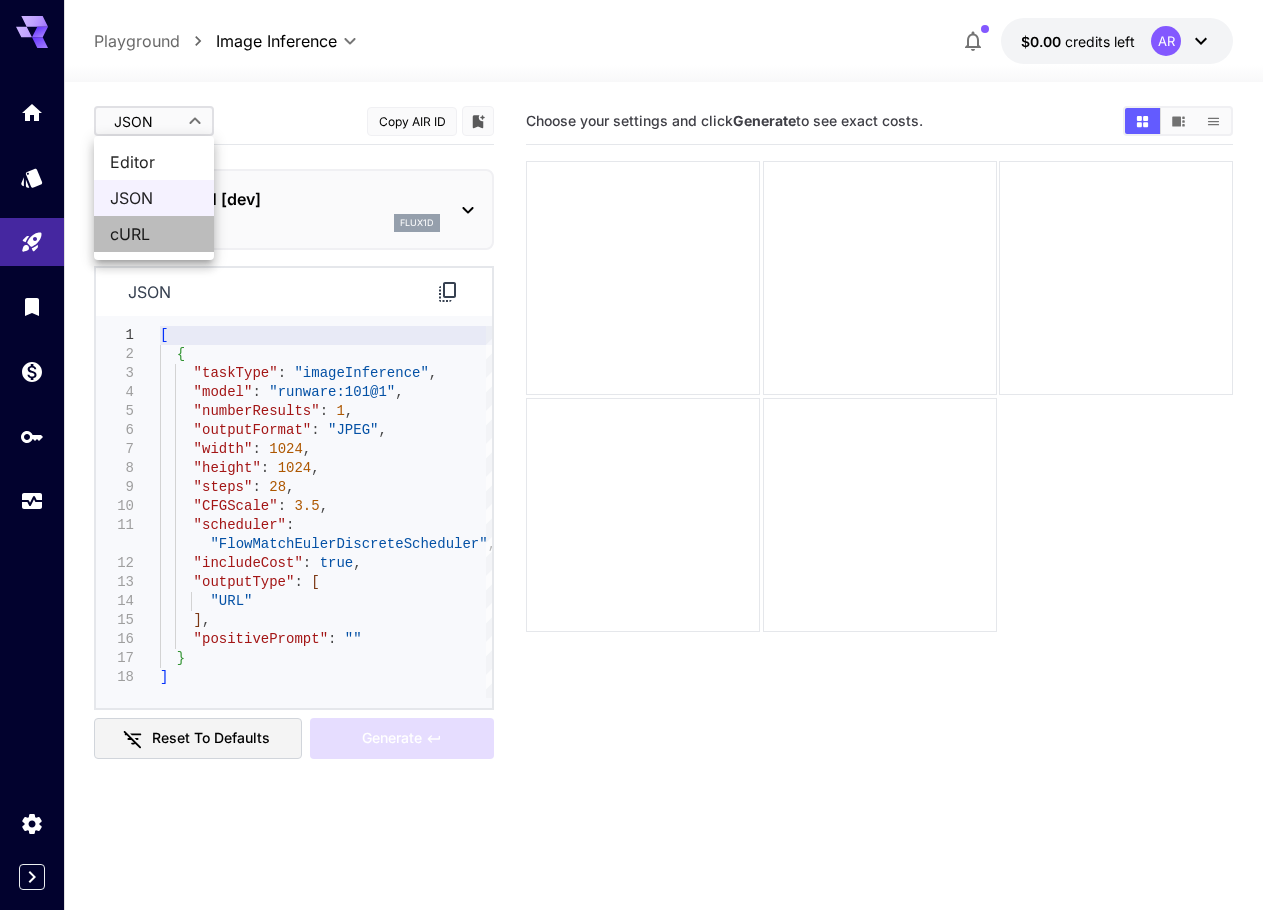 click on "cURL" at bounding box center [154, 234] 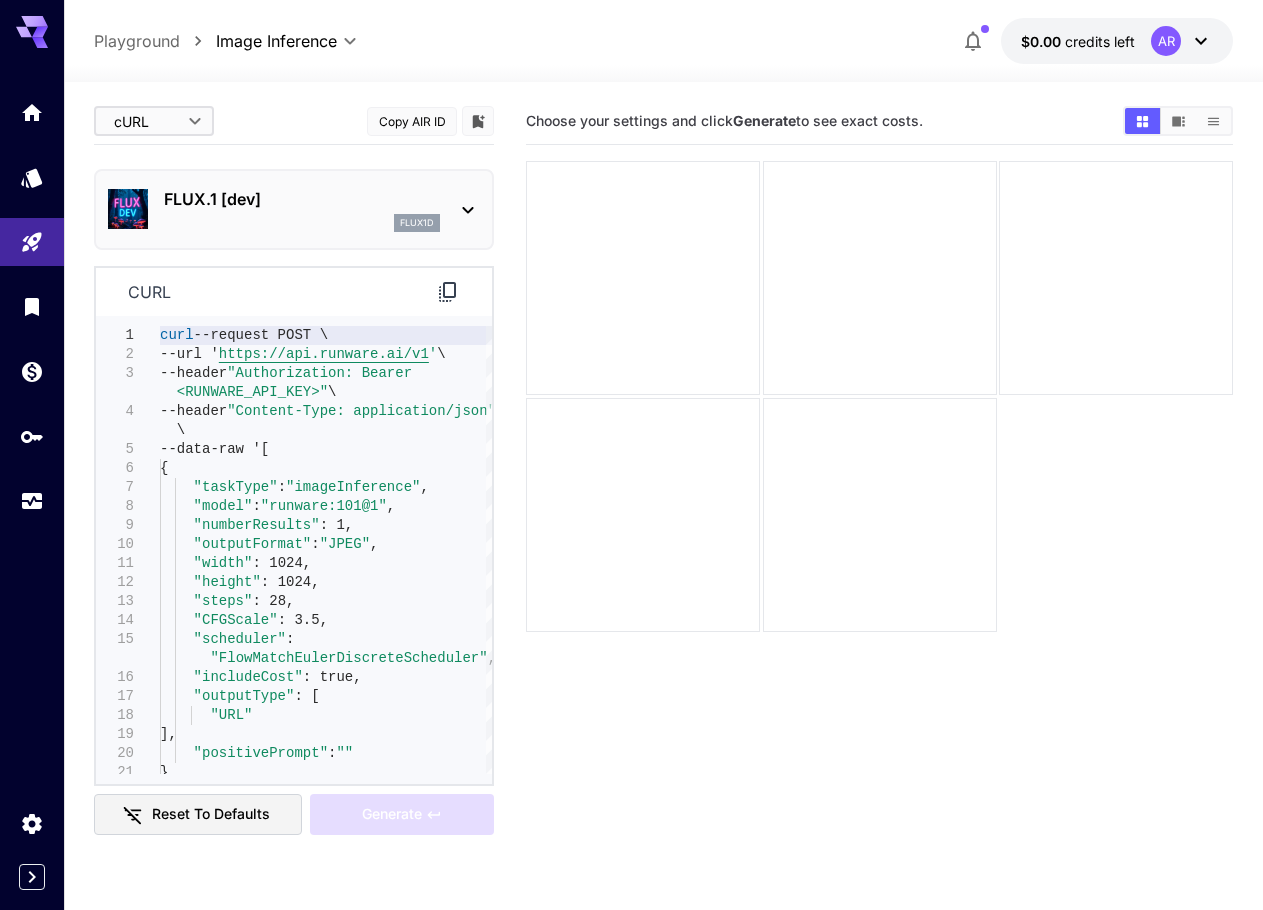 click 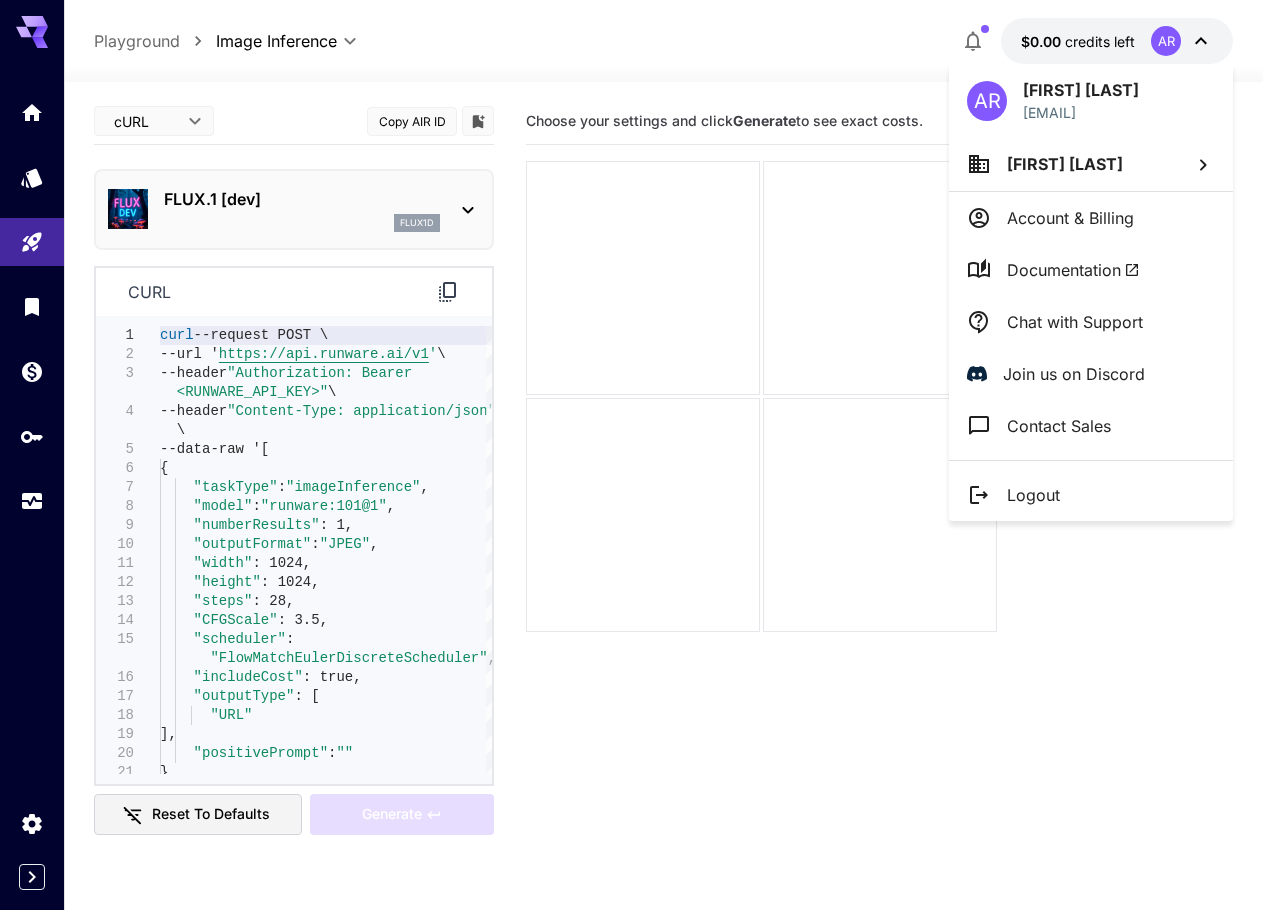 click at bounding box center [639, 455] 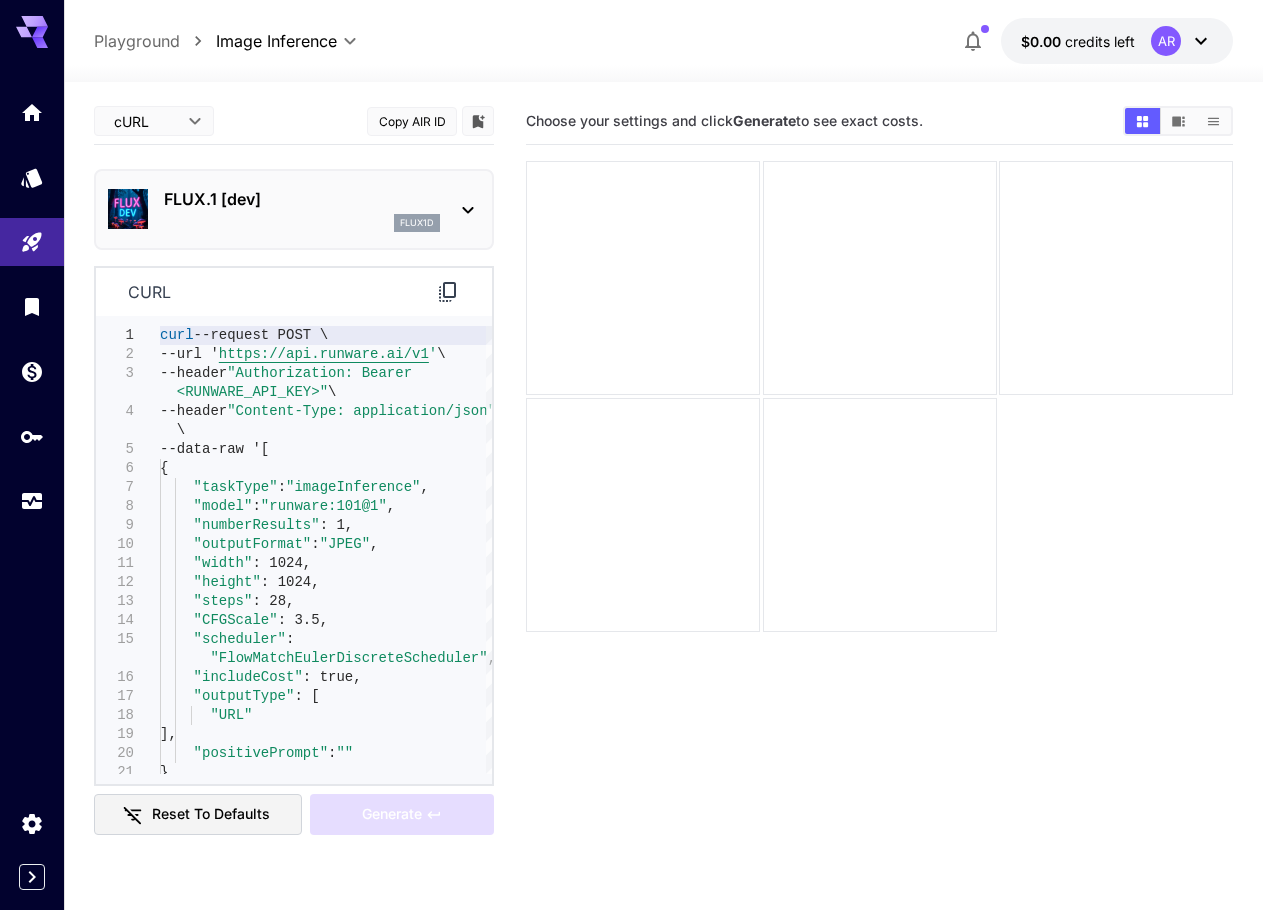 click 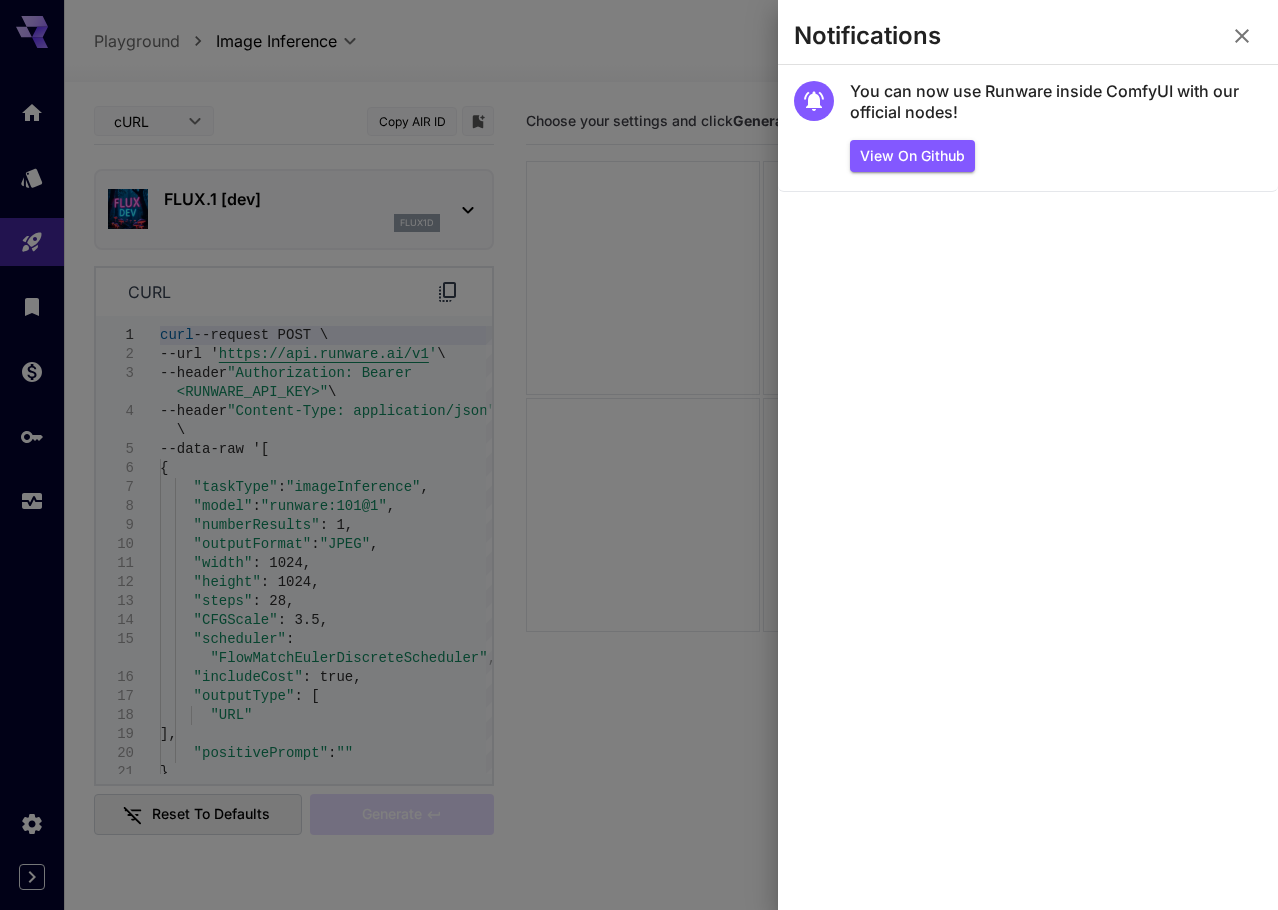 click at bounding box center [1242, 36] 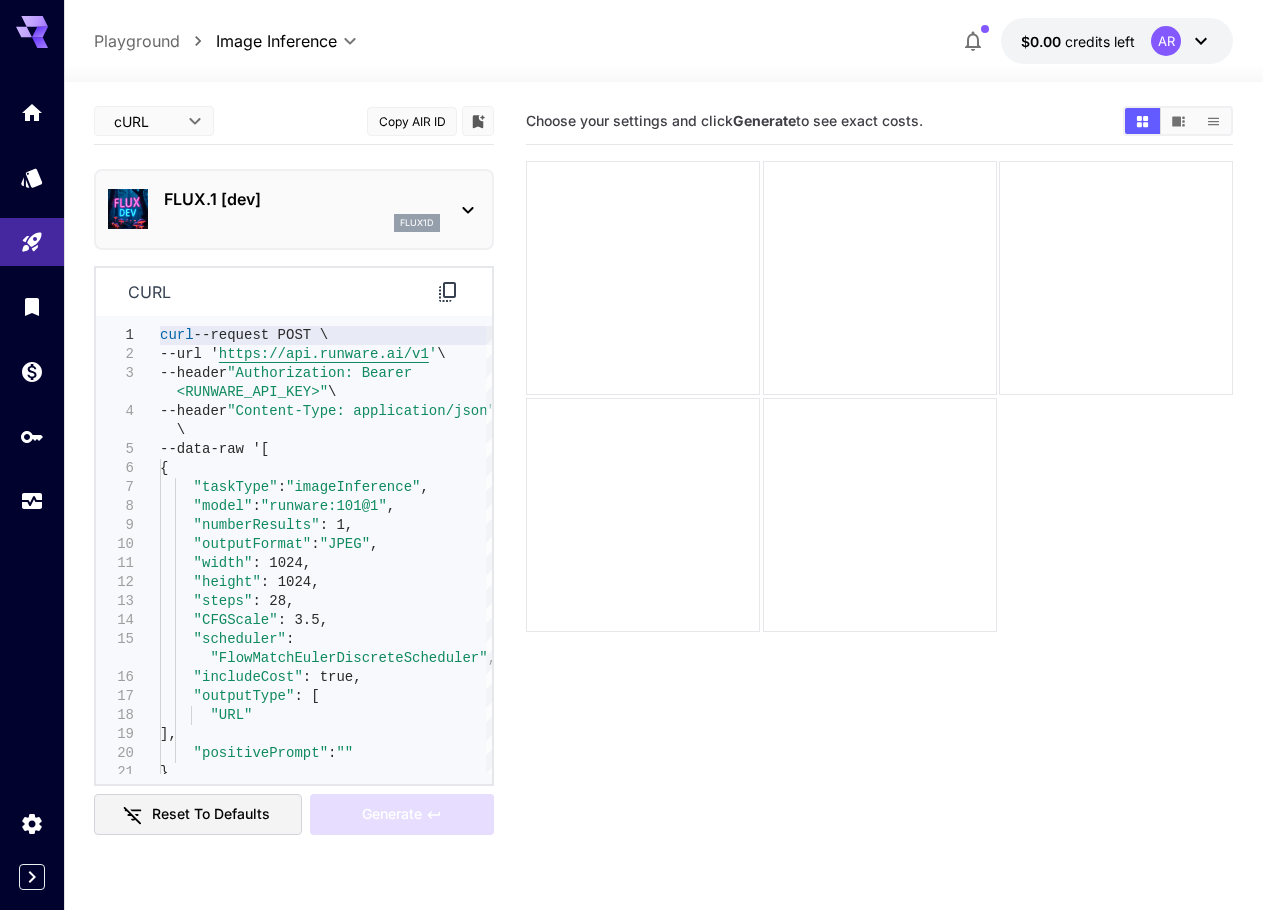 click 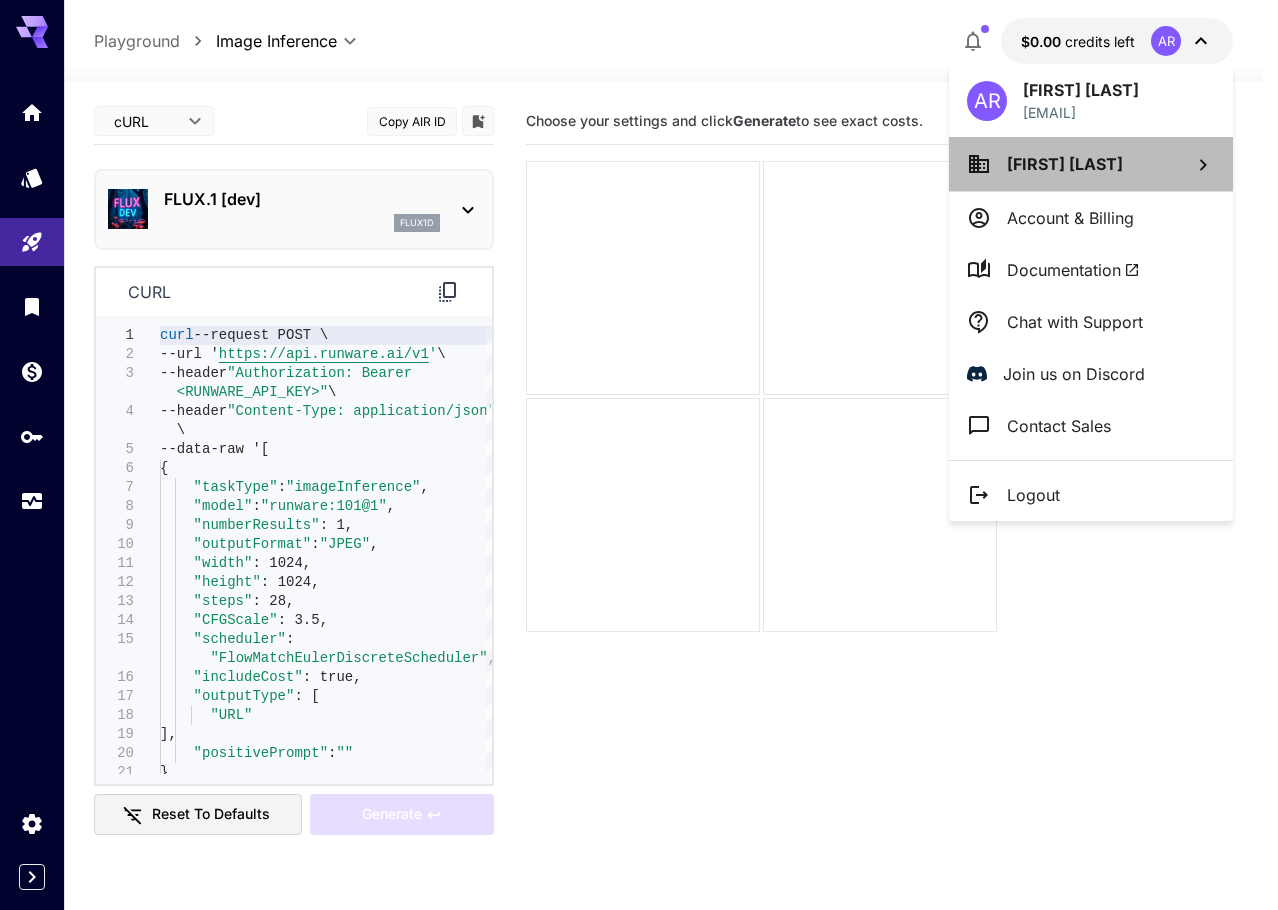 click on "[FIRST] [LAST]" at bounding box center (1091, 164) 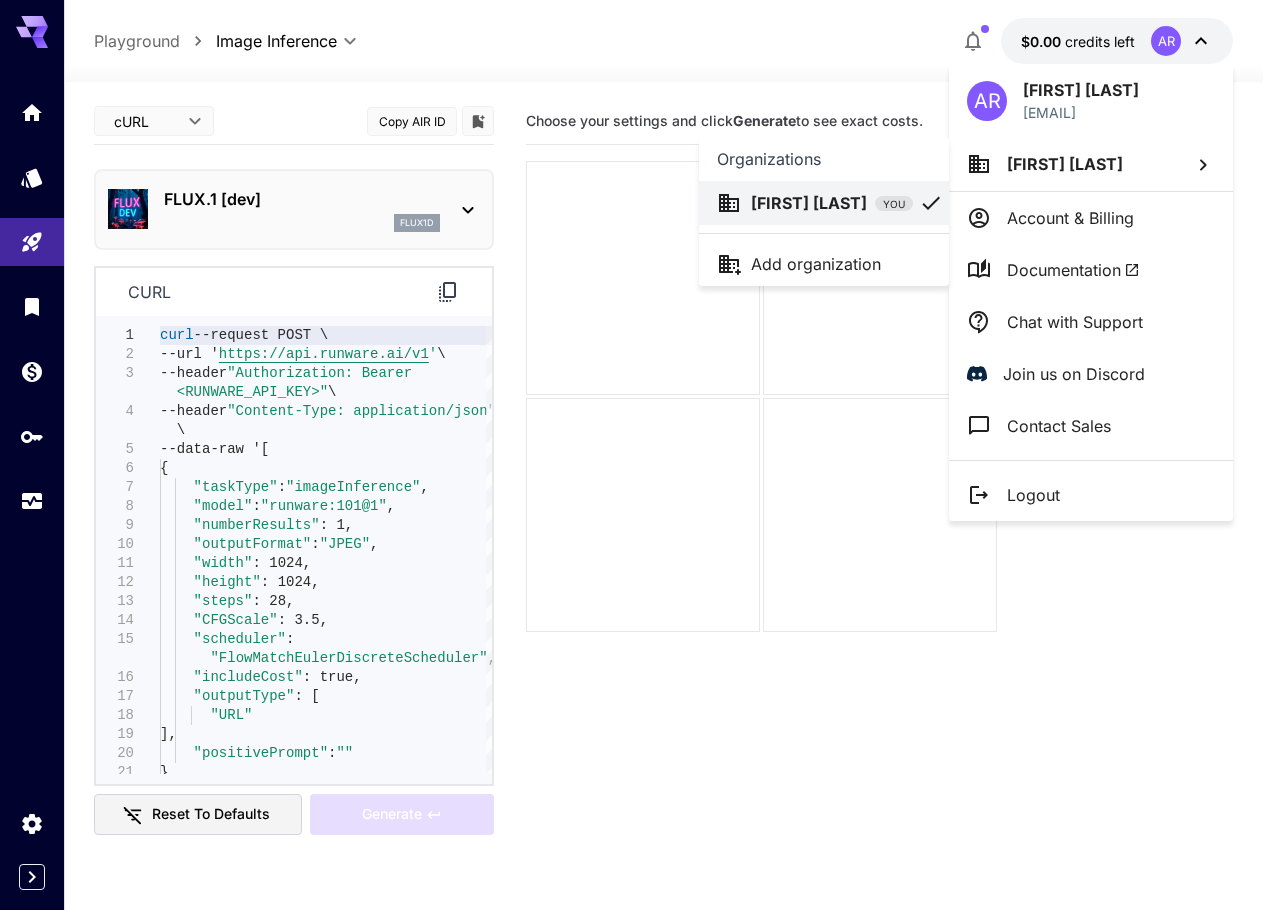 click at bounding box center (639, 455) 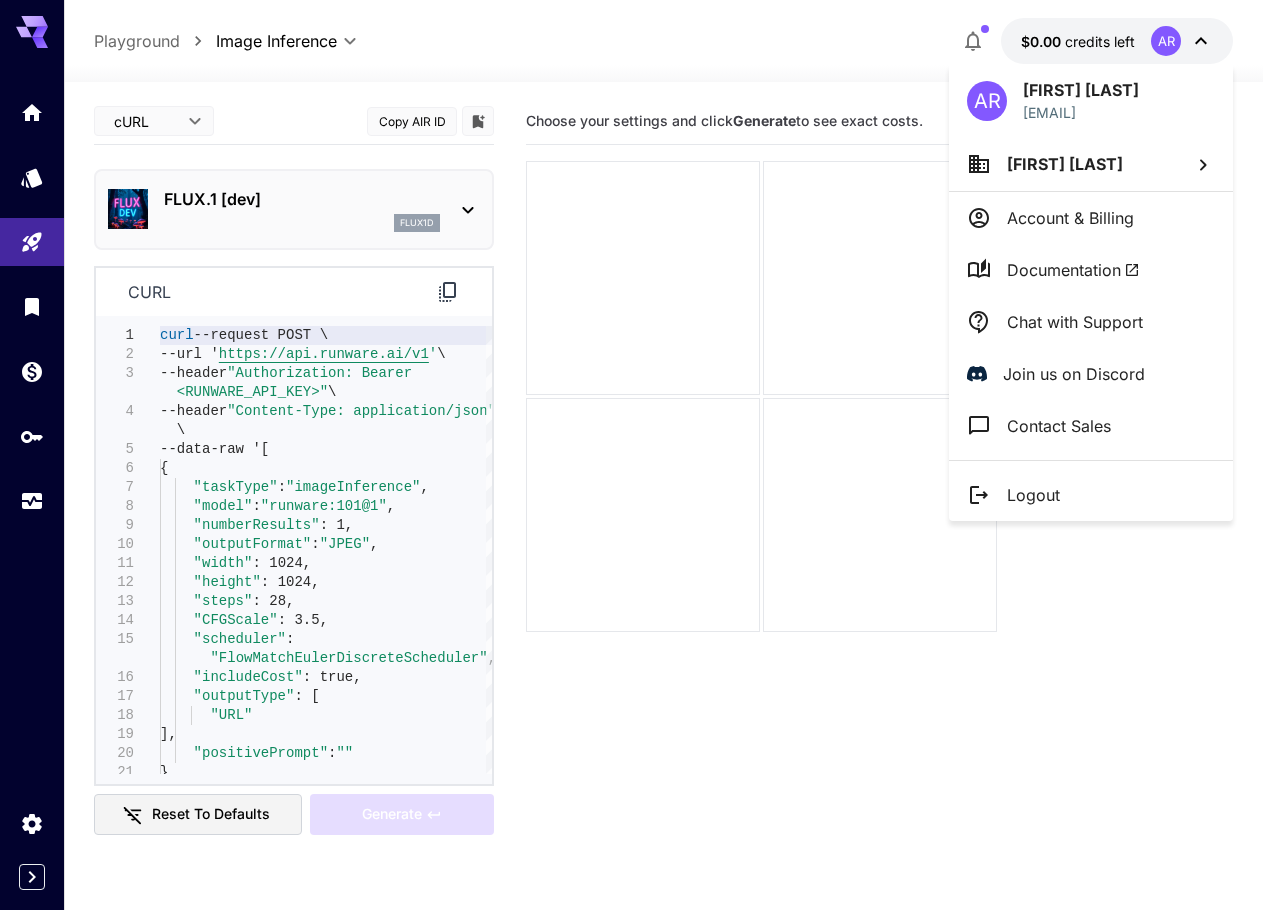 click at bounding box center (639, 455) 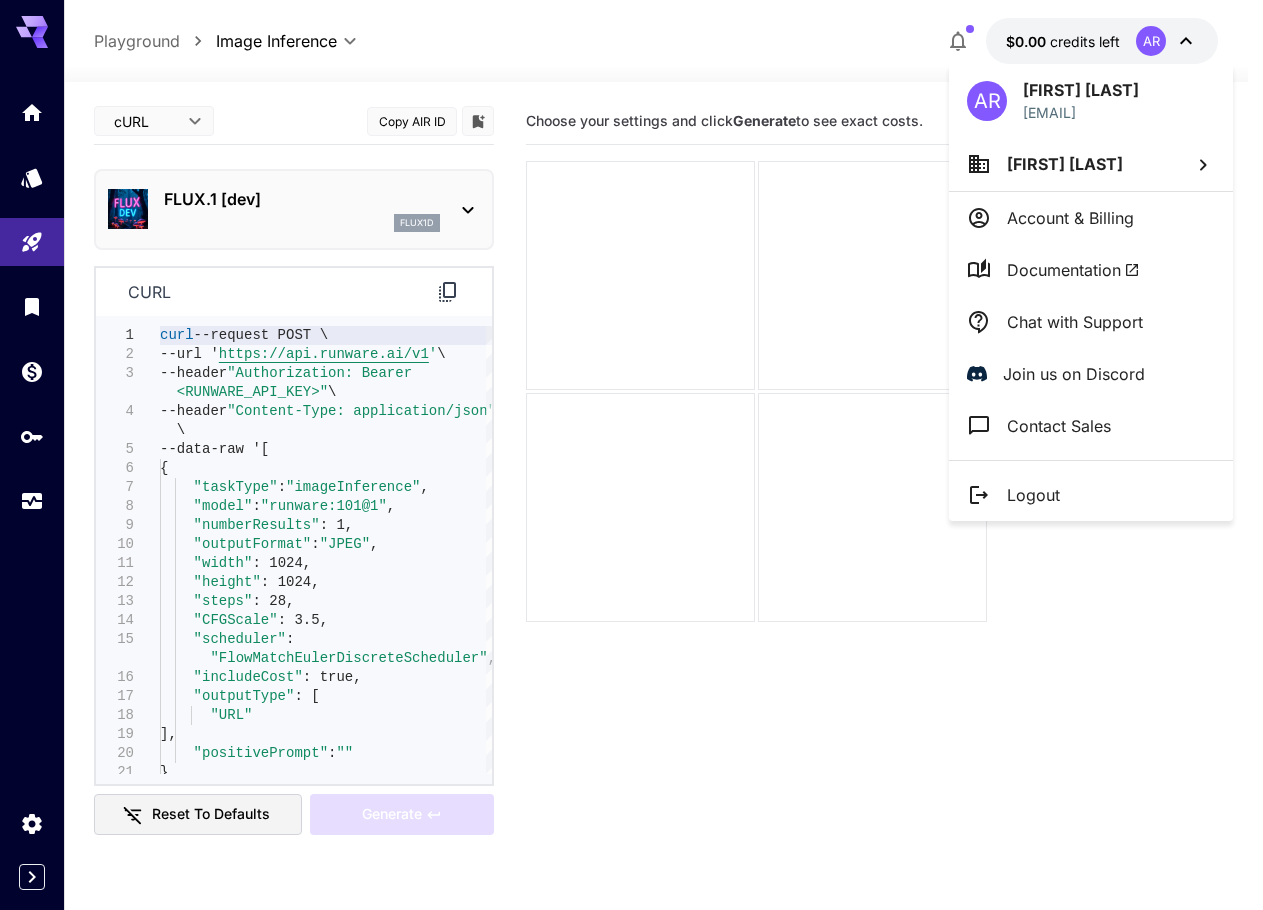 click at bounding box center [631, 455] 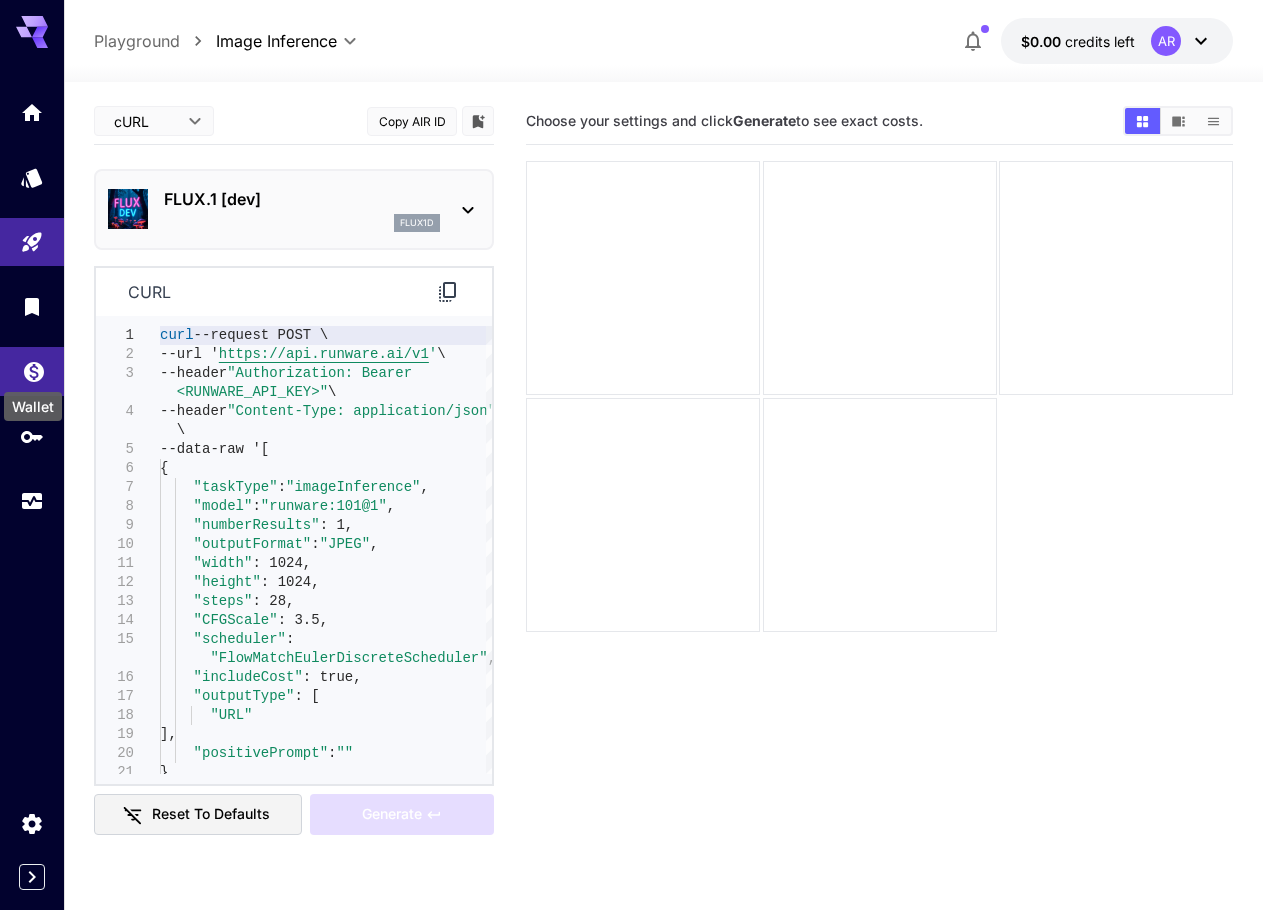 click 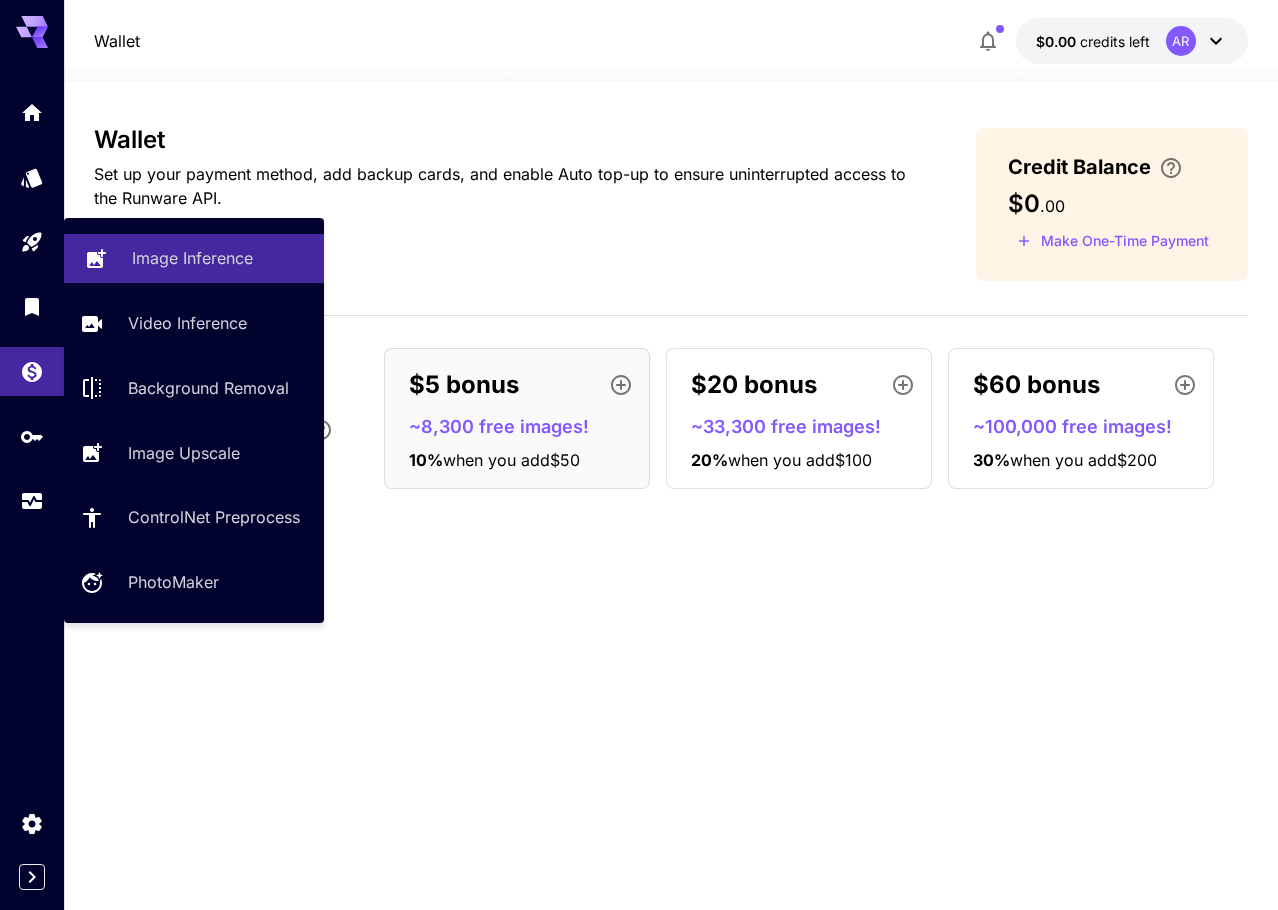 click on "Image Inference" at bounding box center (192, 258) 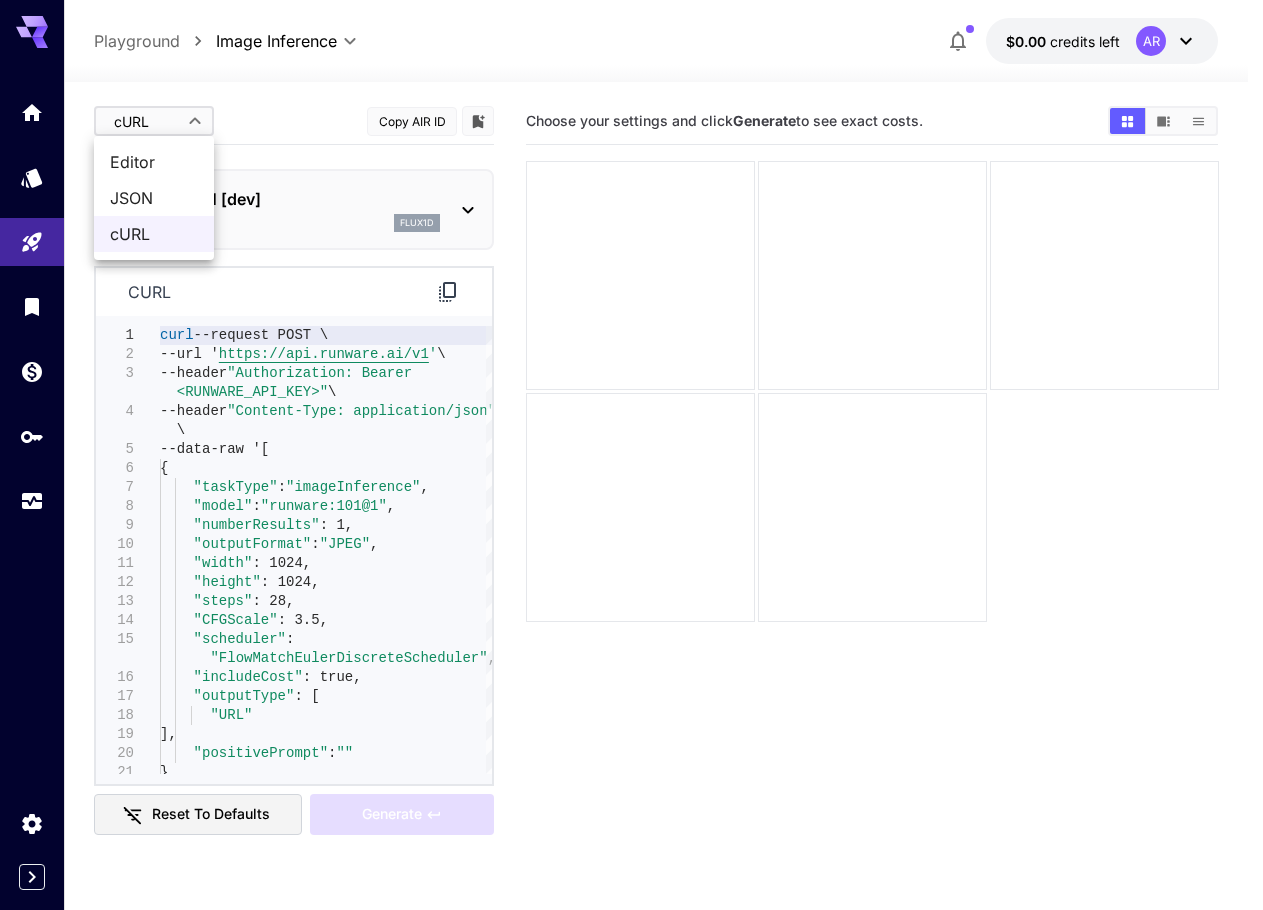 click on "**********" at bounding box center [631, 534] 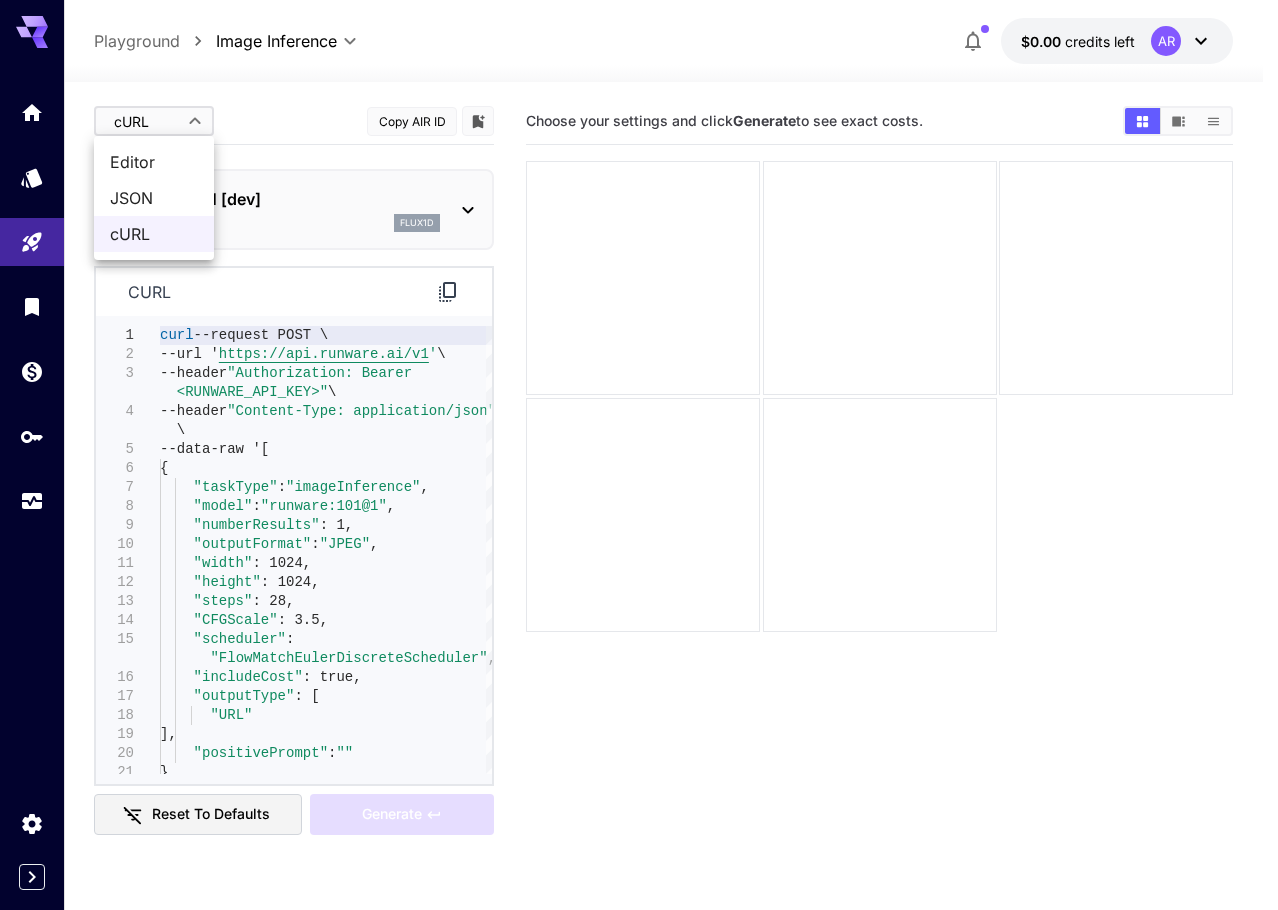 drag, startPoint x: 243, startPoint y: 374, endPoint x: 260, endPoint y: 374, distance: 17 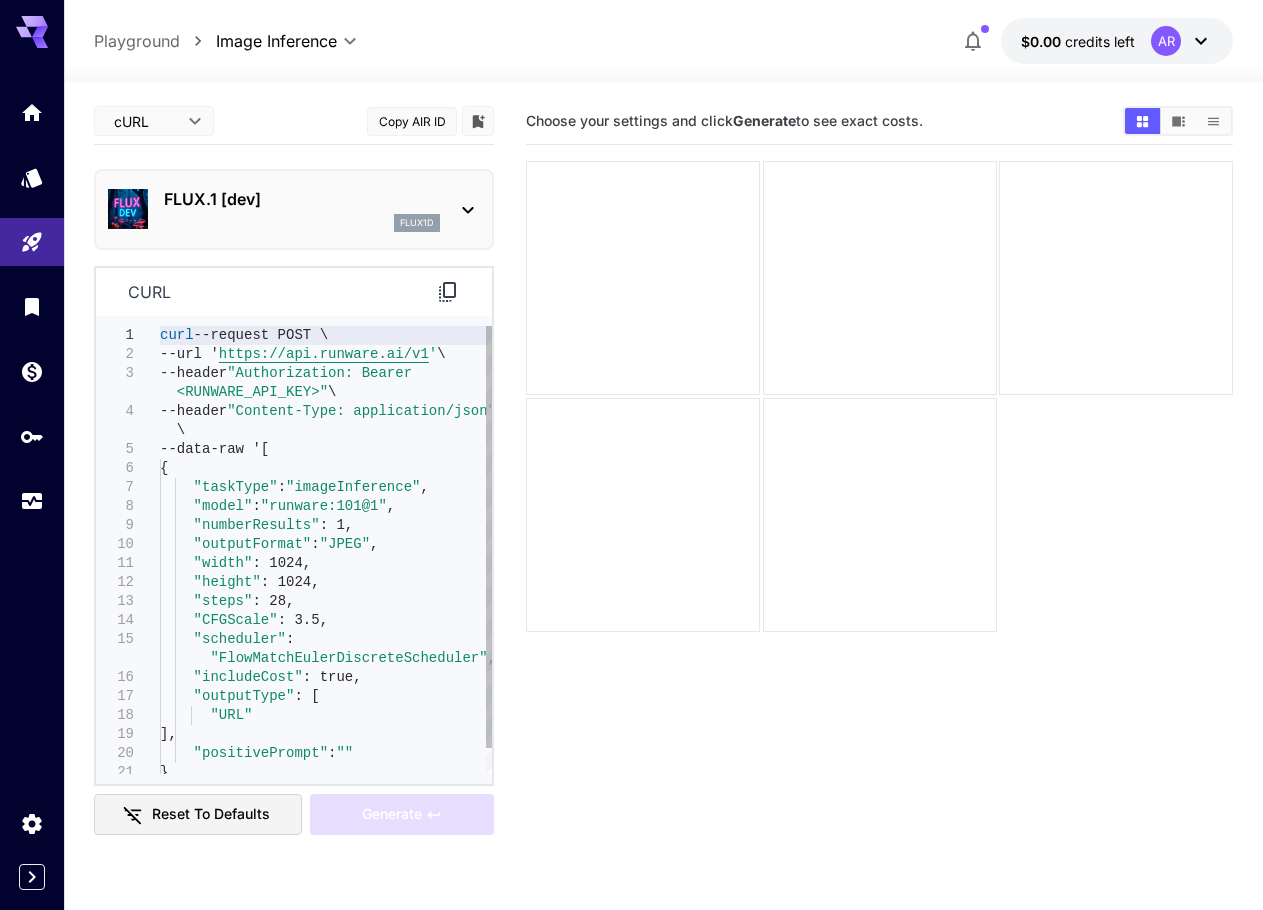 type on "**********" 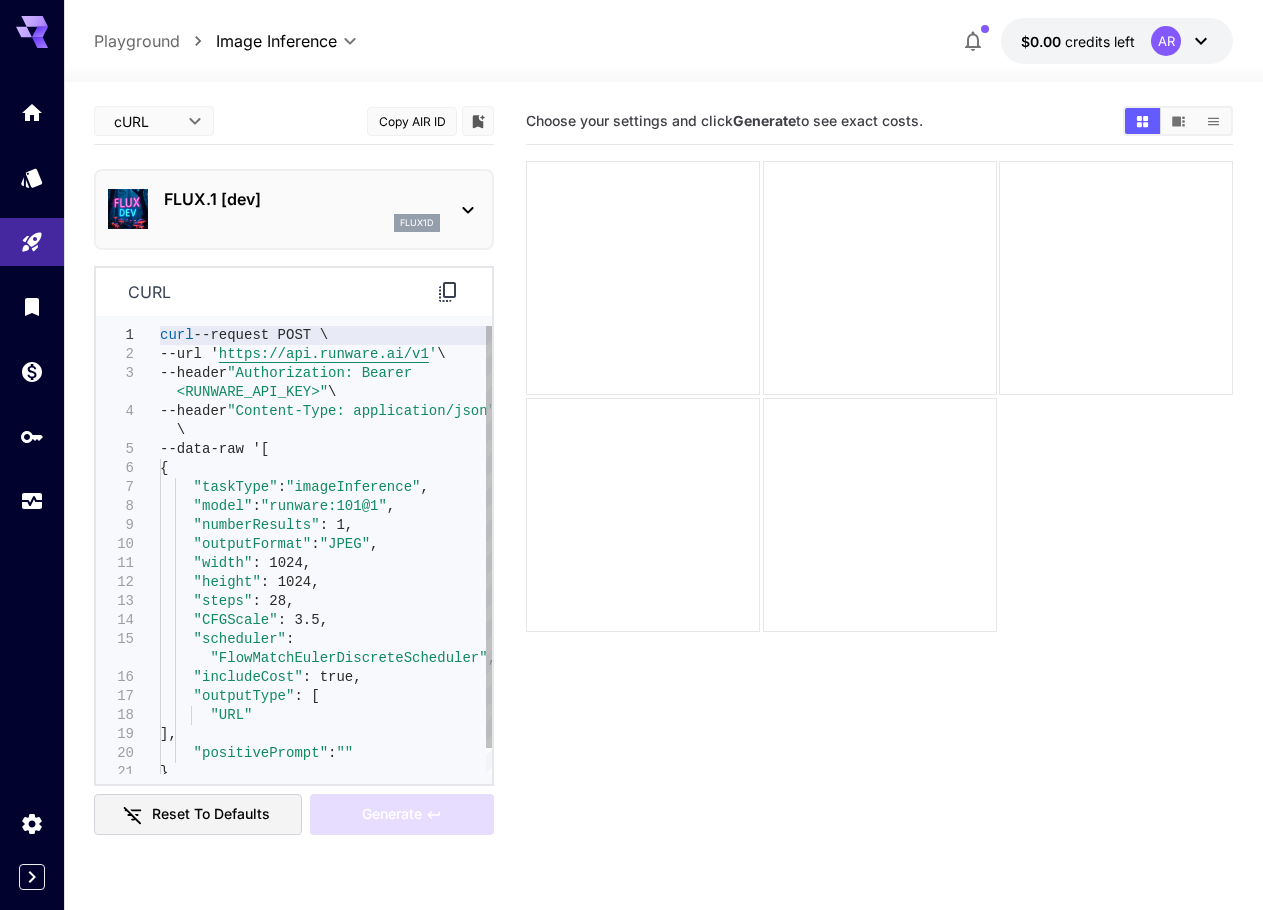 scroll, scrollTop: 0, scrollLeft: 0, axis: both 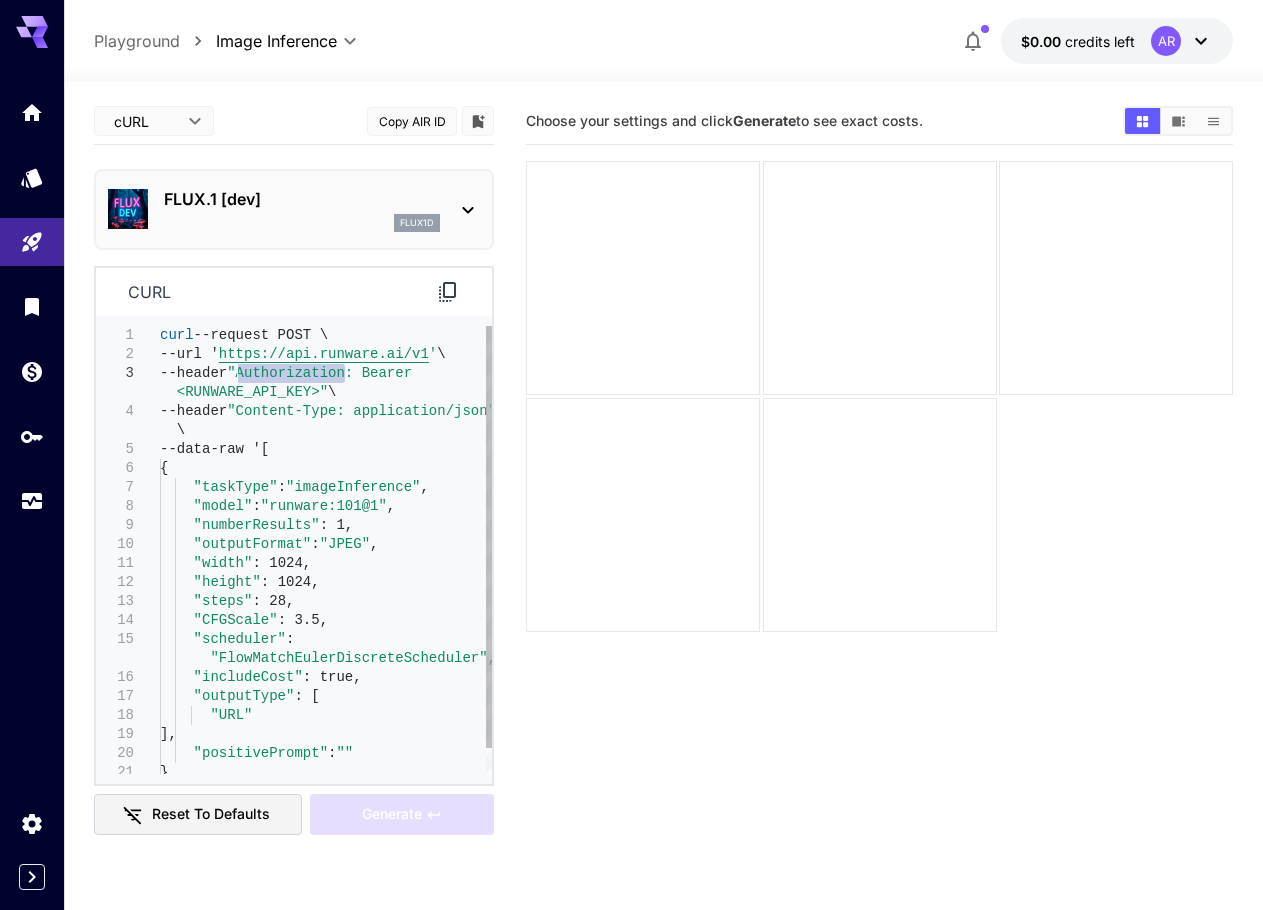 drag, startPoint x: 342, startPoint y: 373, endPoint x: 237, endPoint y: 379, distance: 105.17129 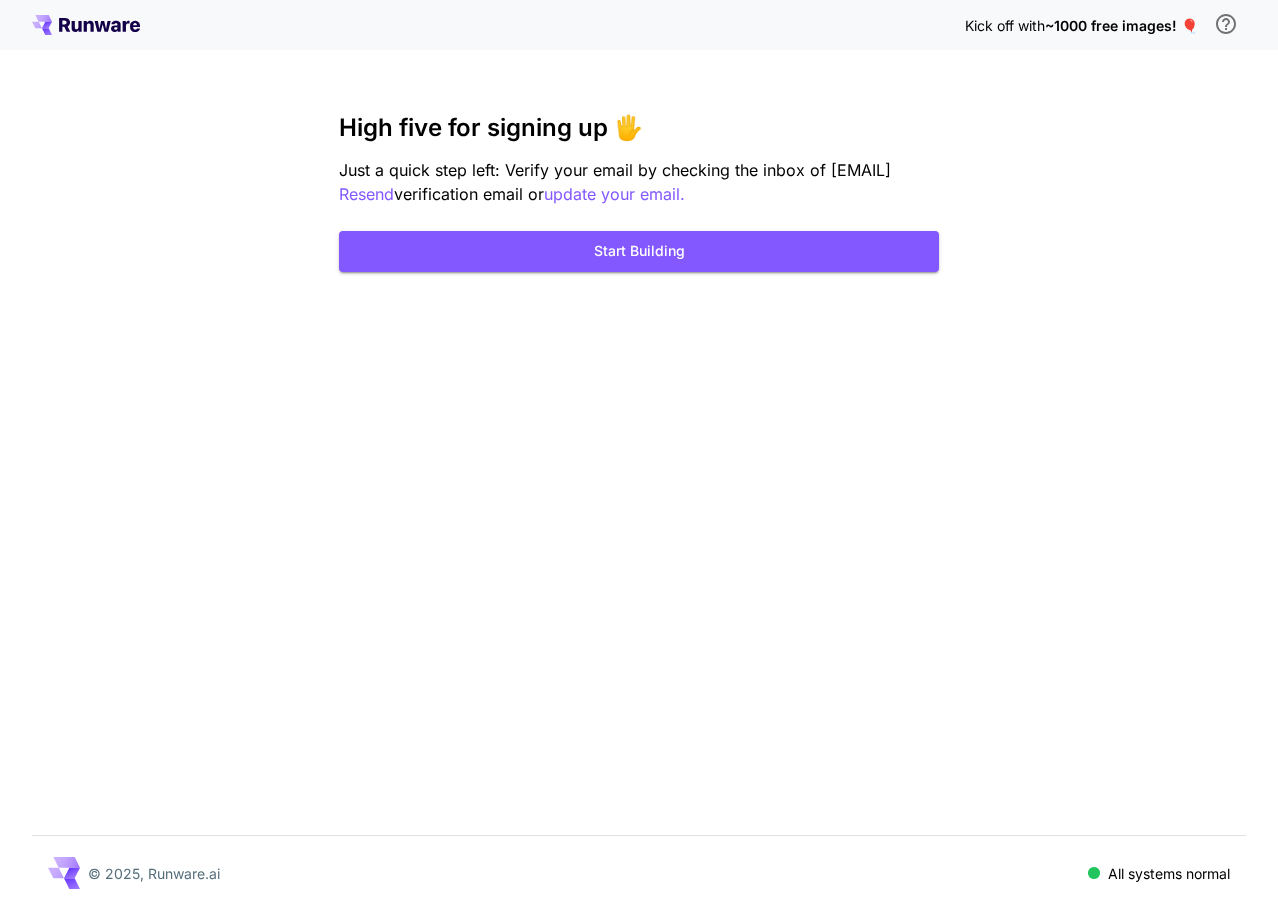 scroll, scrollTop: 0, scrollLeft: 0, axis: both 